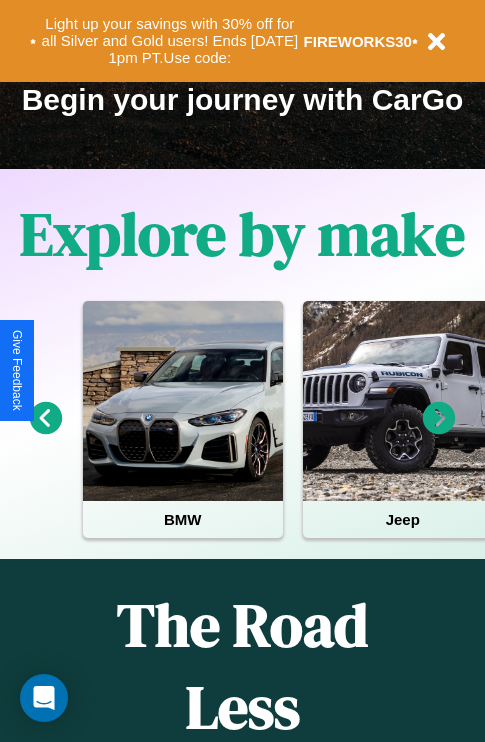 scroll, scrollTop: 308, scrollLeft: 0, axis: vertical 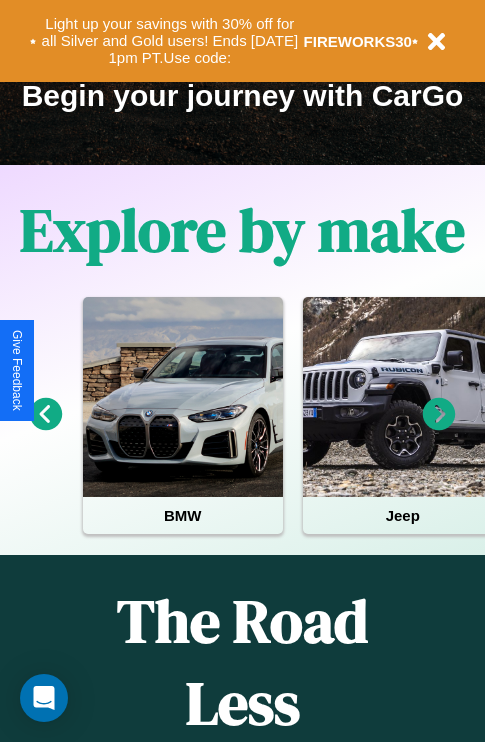 click 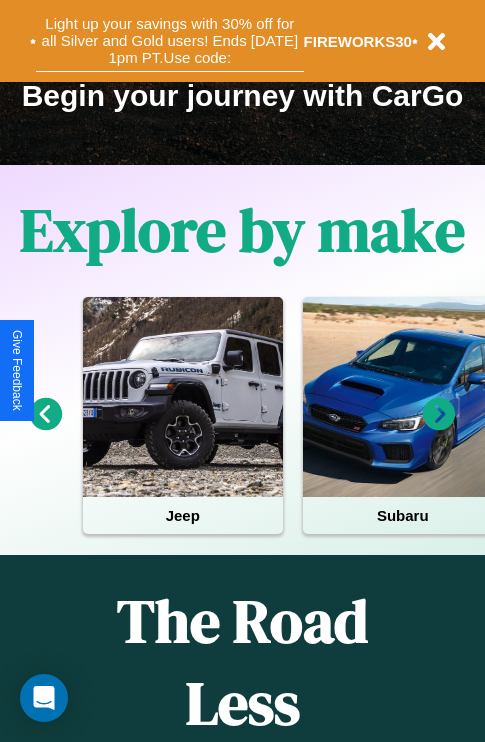 click on "Light up your savings with 30% off for all Silver and Gold users! Ends [DATE] 1pm PT.  Use code:" at bounding box center [170, 41] 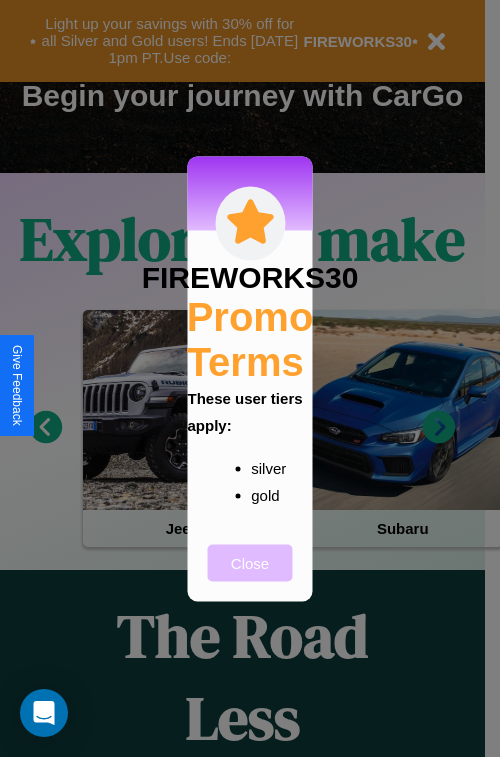 click on "Close" at bounding box center [250, 562] 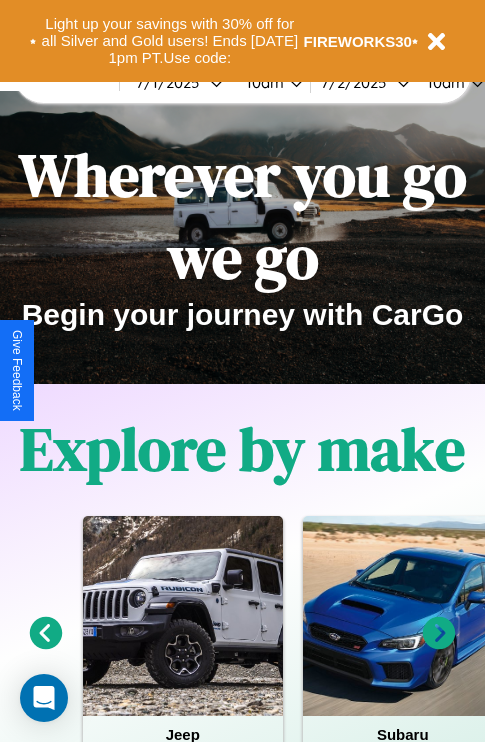 scroll, scrollTop: 0, scrollLeft: 0, axis: both 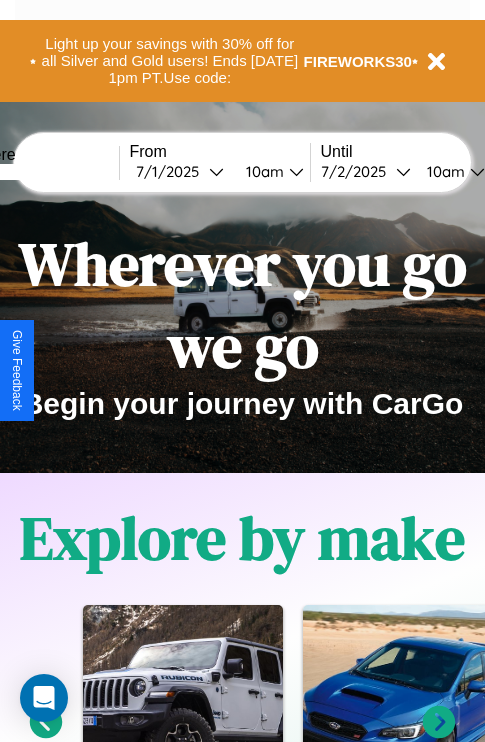 click at bounding box center [44, 172] 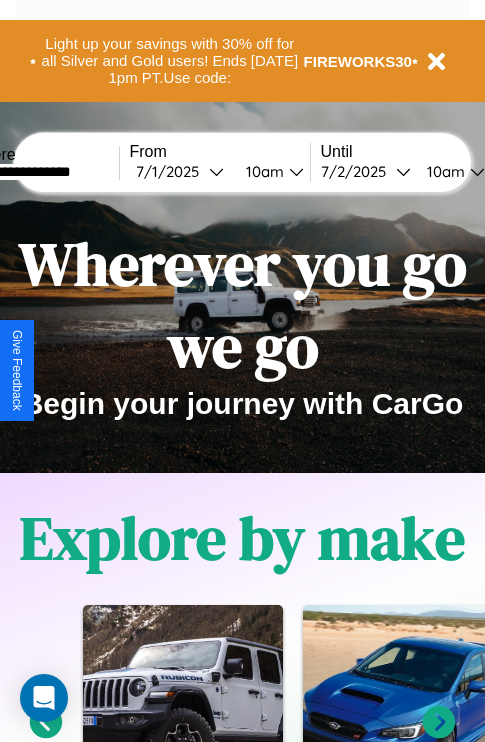 type on "**********" 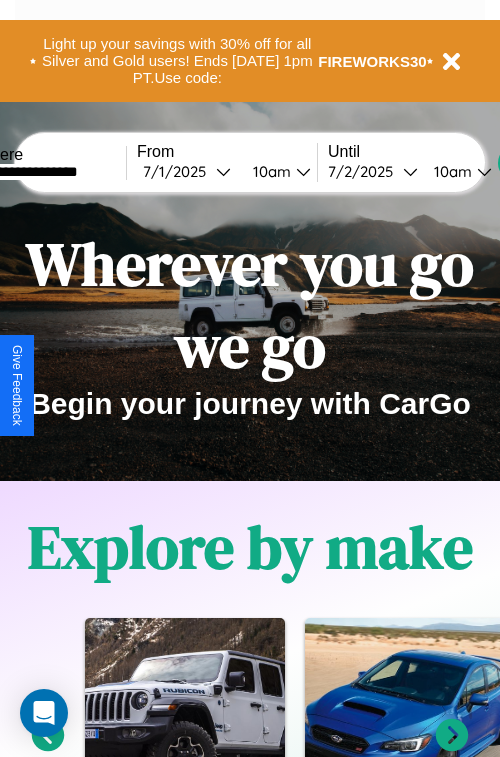 select on "*" 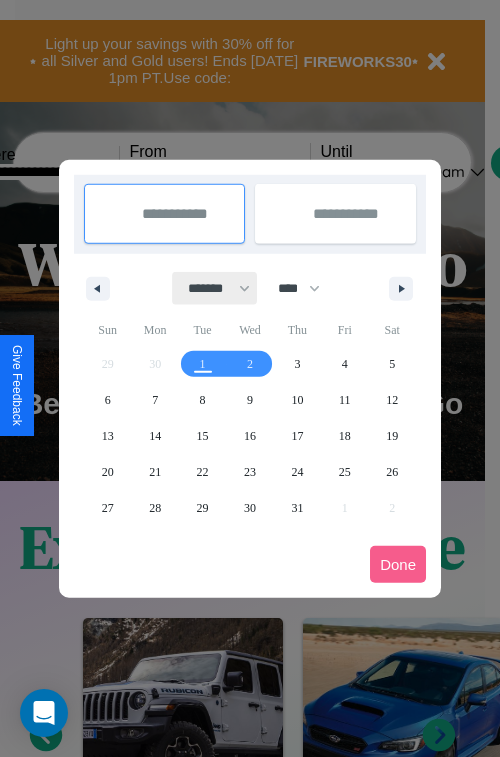 click on "******* ******** ***** ***** *** **** **** ****** ********* ******* ******** ********" at bounding box center [215, 288] 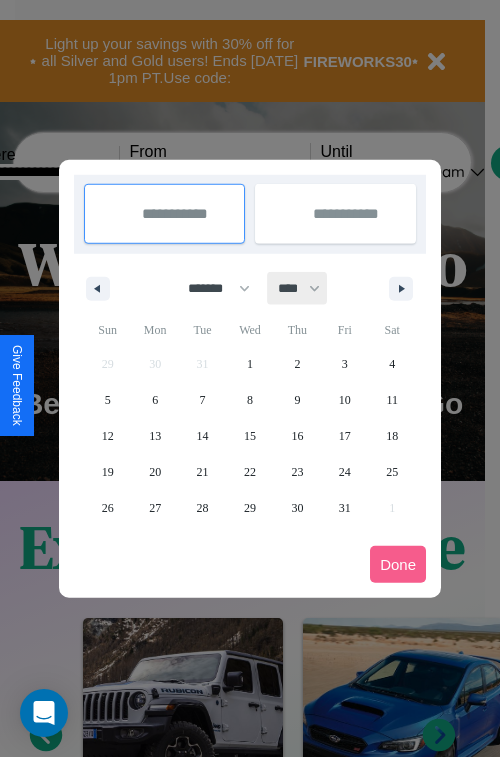 click on "**** **** **** **** **** **** **** **** **** **** **** **** **** **** **** **** **** **** **** **** **** **** **** **** **** **** **** **** **** **** **** **** **** **** **** **** **** **** **** **** **** **** **** **** **** **** **** **** **** **** **** **** **** **** **** **** **** **** **** **** **** **** **** **** **** **** **** **** **** **** **** **** **** **** **** **** **** **** **** **** **** **** **** **** **** **** **** **** **** **** **** **** **** **** **** **** **** **** **** **** **** **** **** **** **** **** **** **** **** **** **** **** **** **** **** **** **** **** **** **** ****" at bounding box center (298, 288) 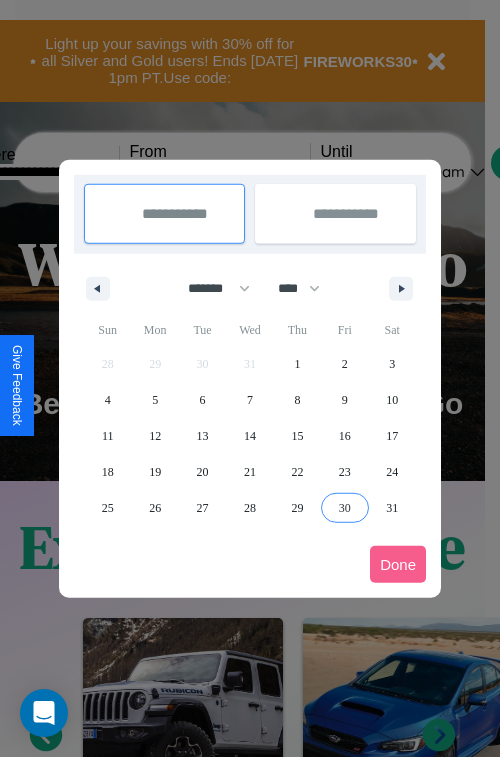 click on "30" at bounding box center [345, 508] 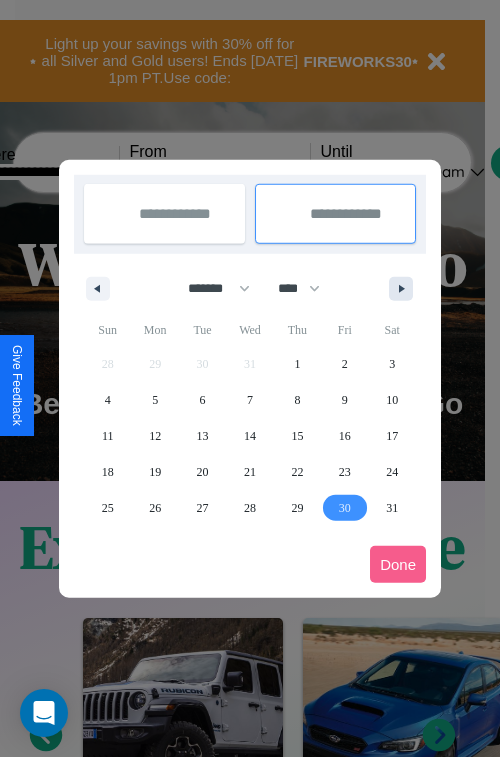 click at bounding box center [405, 289] 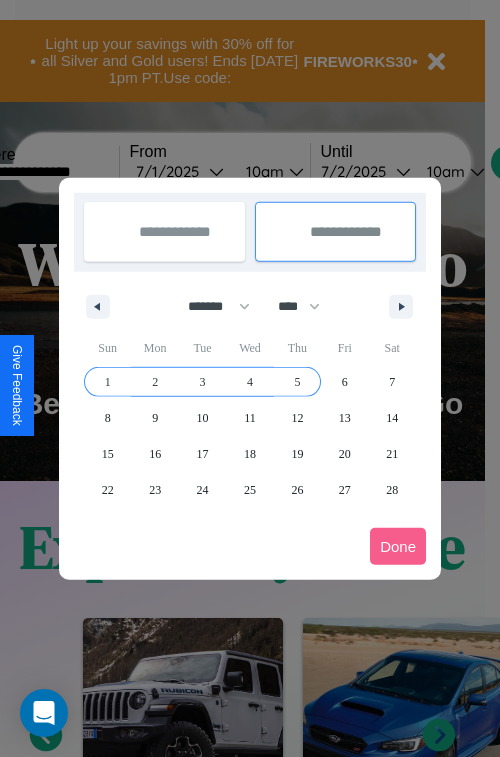 click on "5" at bounding box center (297, 382) 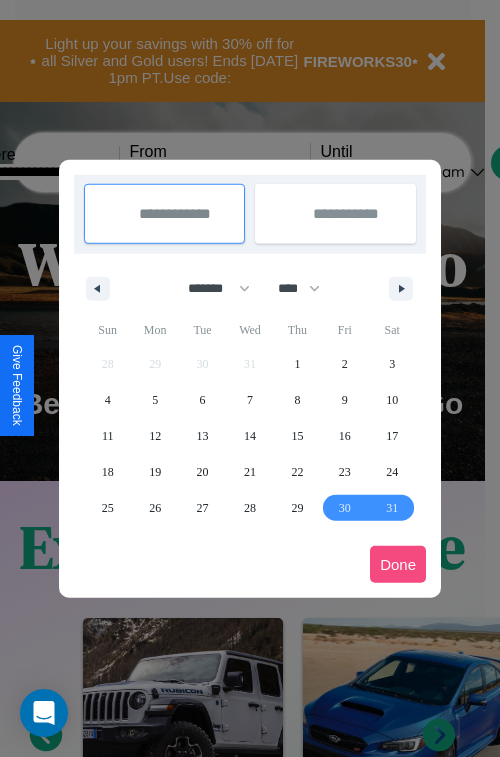 click on "Done" at bounding box center [398, 564] 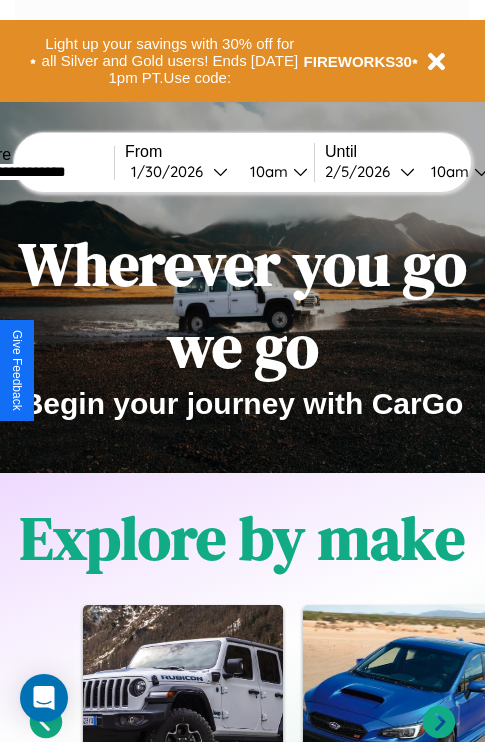 scroll, scrollTop: 0, scrollLeft: 71, axis: horizontal 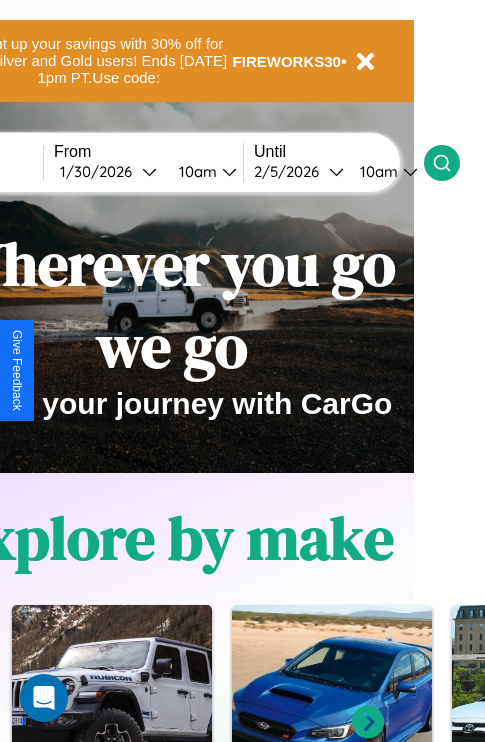 click 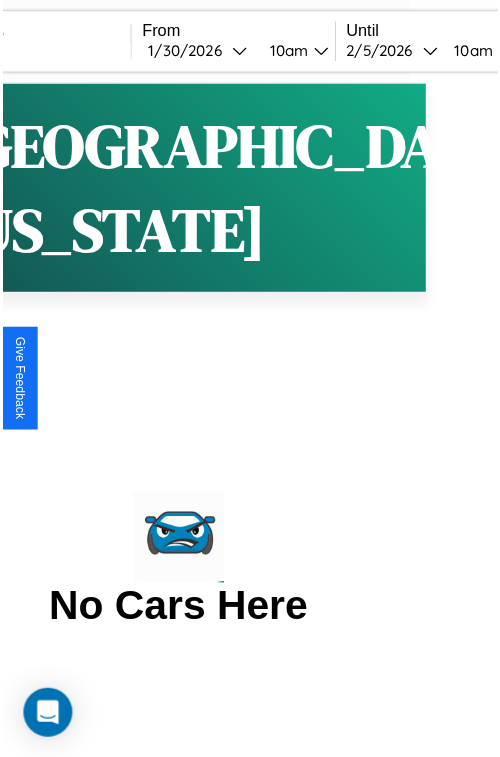 scroll, scrollTop: 0, scrollLeft: 0, axis: both 